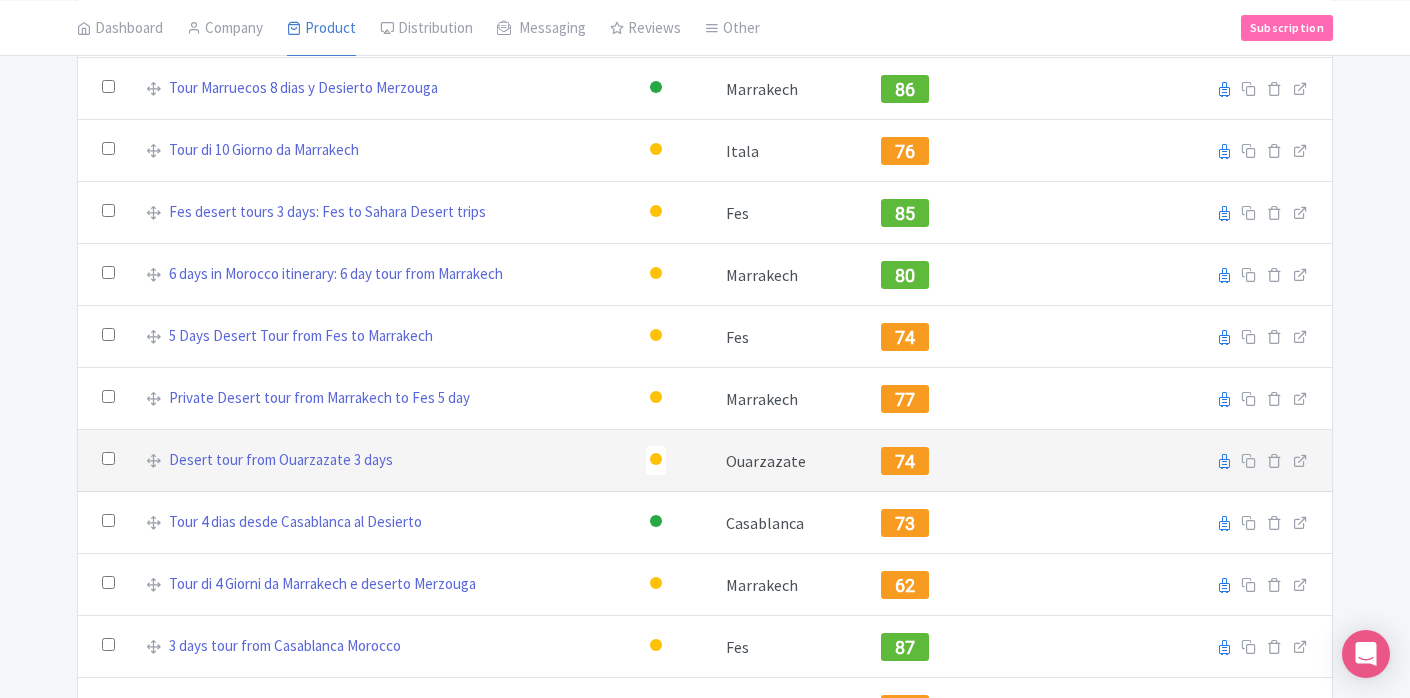 scroll, scrollTop: 1698, scrollLeft: 0, axis: vertical 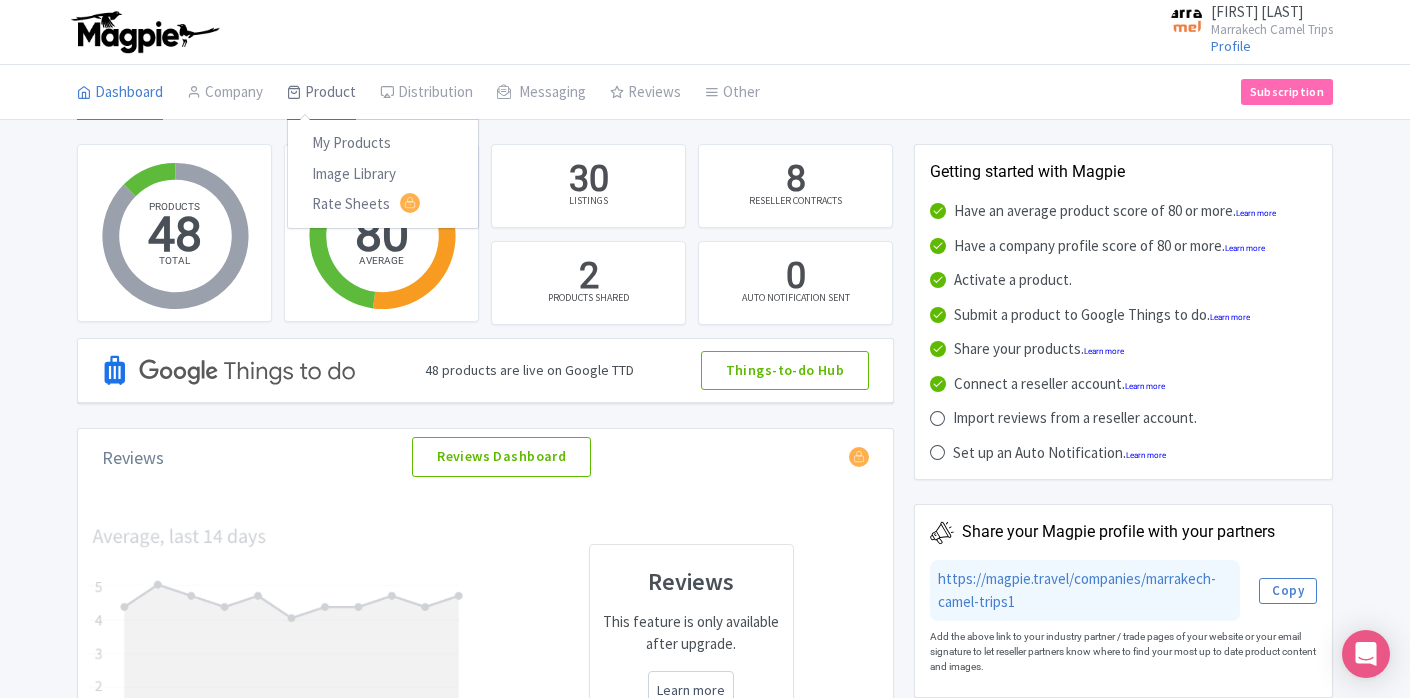 click on "Product" at bounding box center (321, 93) 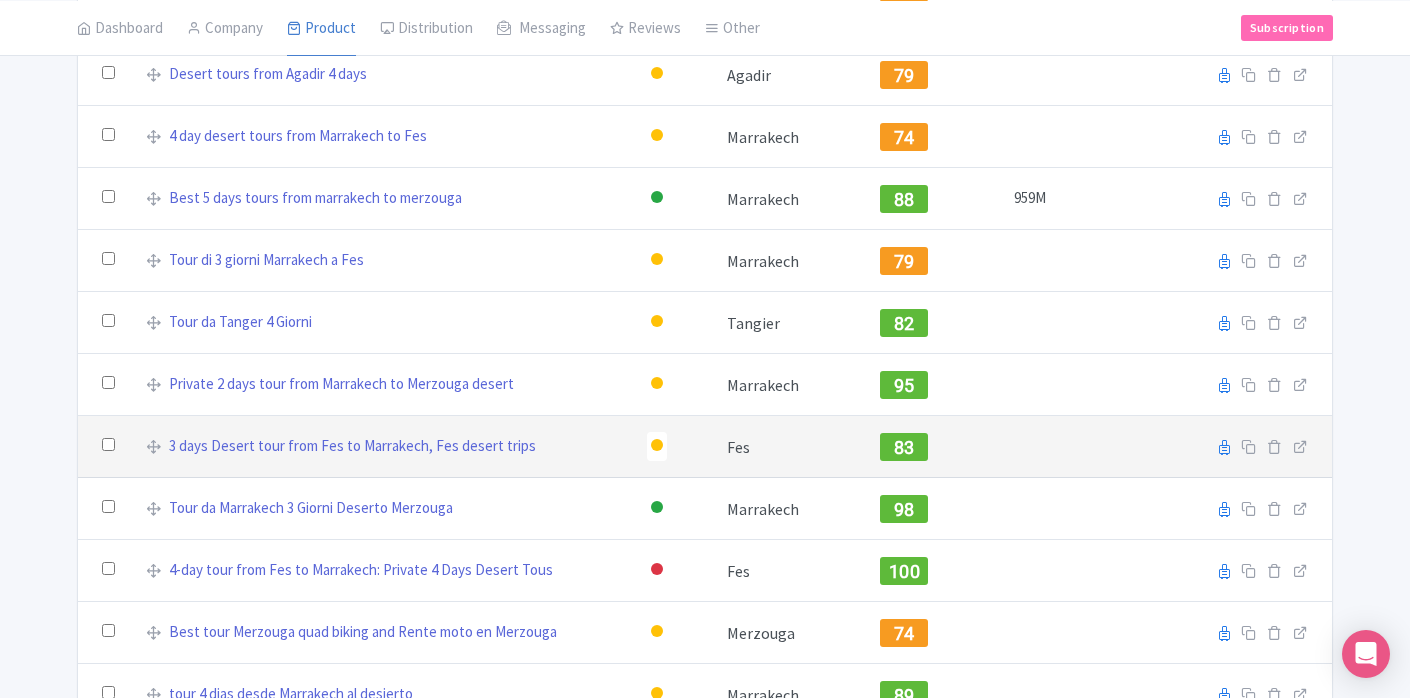 scroll, scrollTop: 656, scrollLeft: 0, axis: vertical 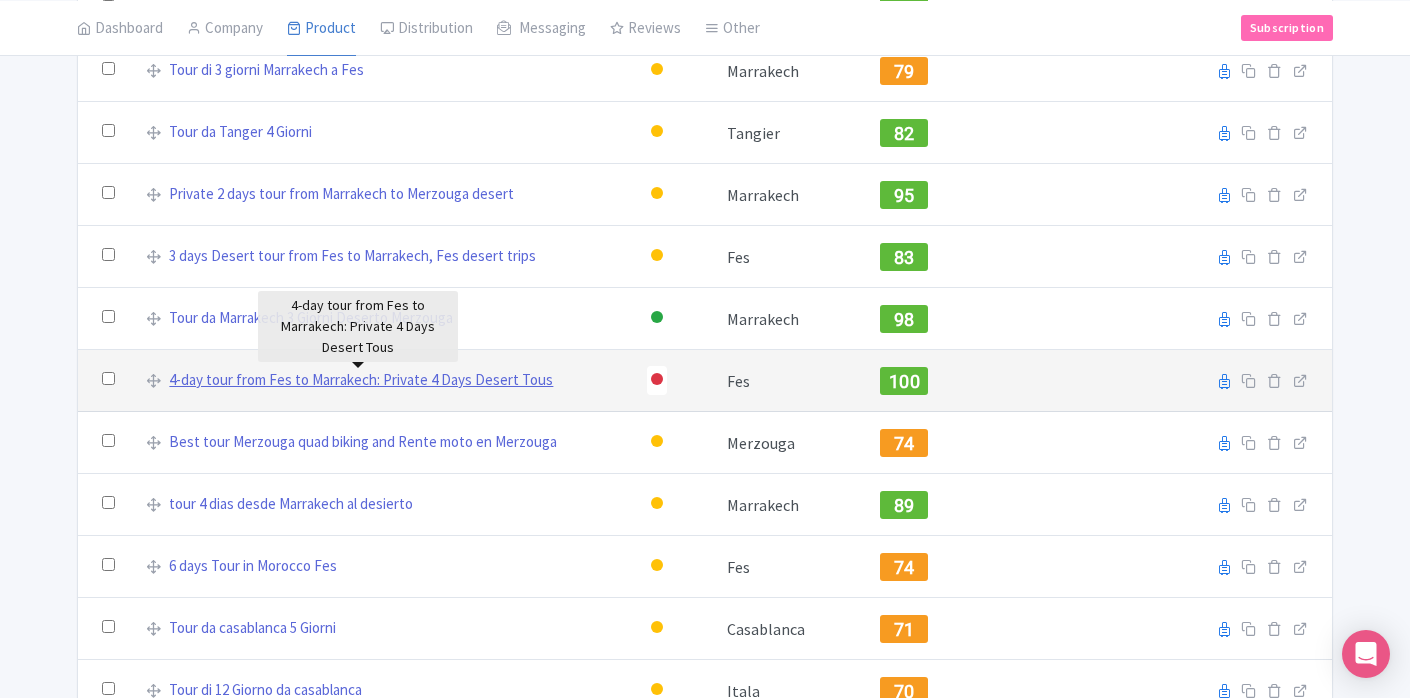 click on "4-day tour from Fes to Marrakech: Private 4 Days Desert Tous" at bounding box center [361, 380] 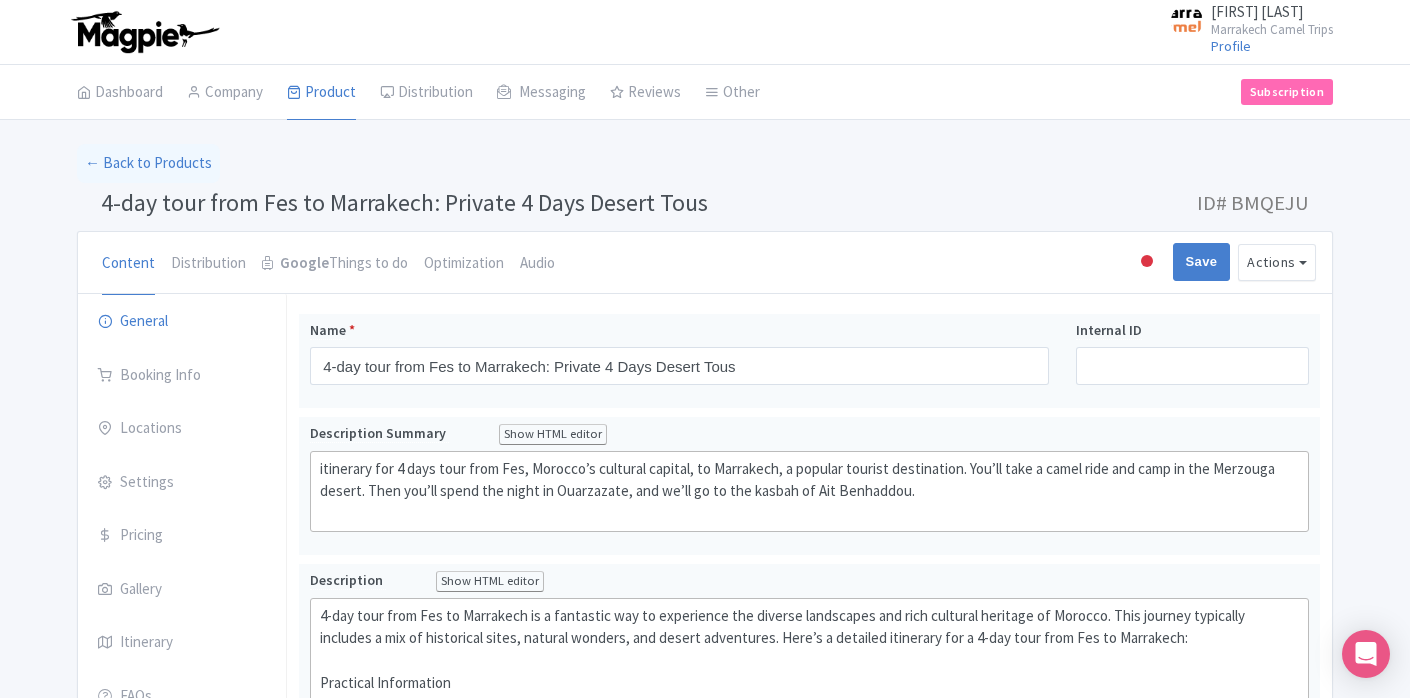 scroll, scrollTop: 0, scrollLeft: 0, axis: both 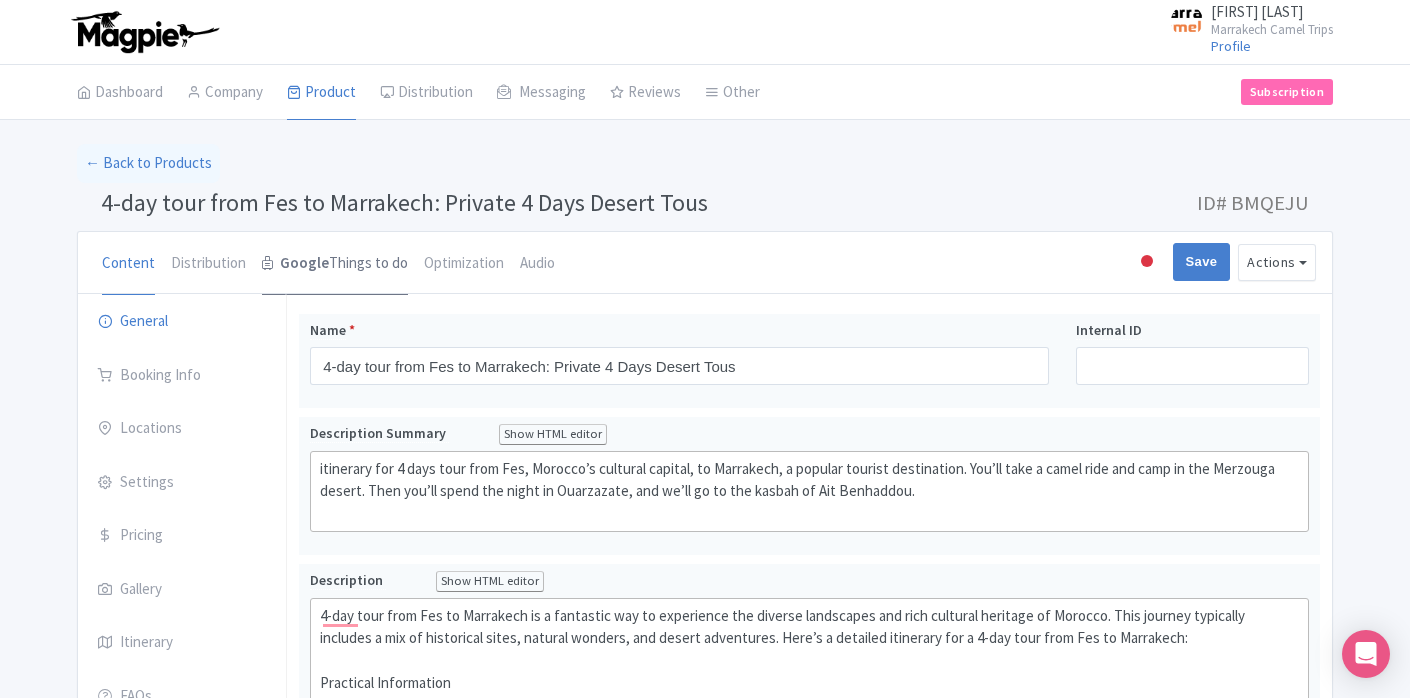 click on "Google" at bounding box center (304, 263) 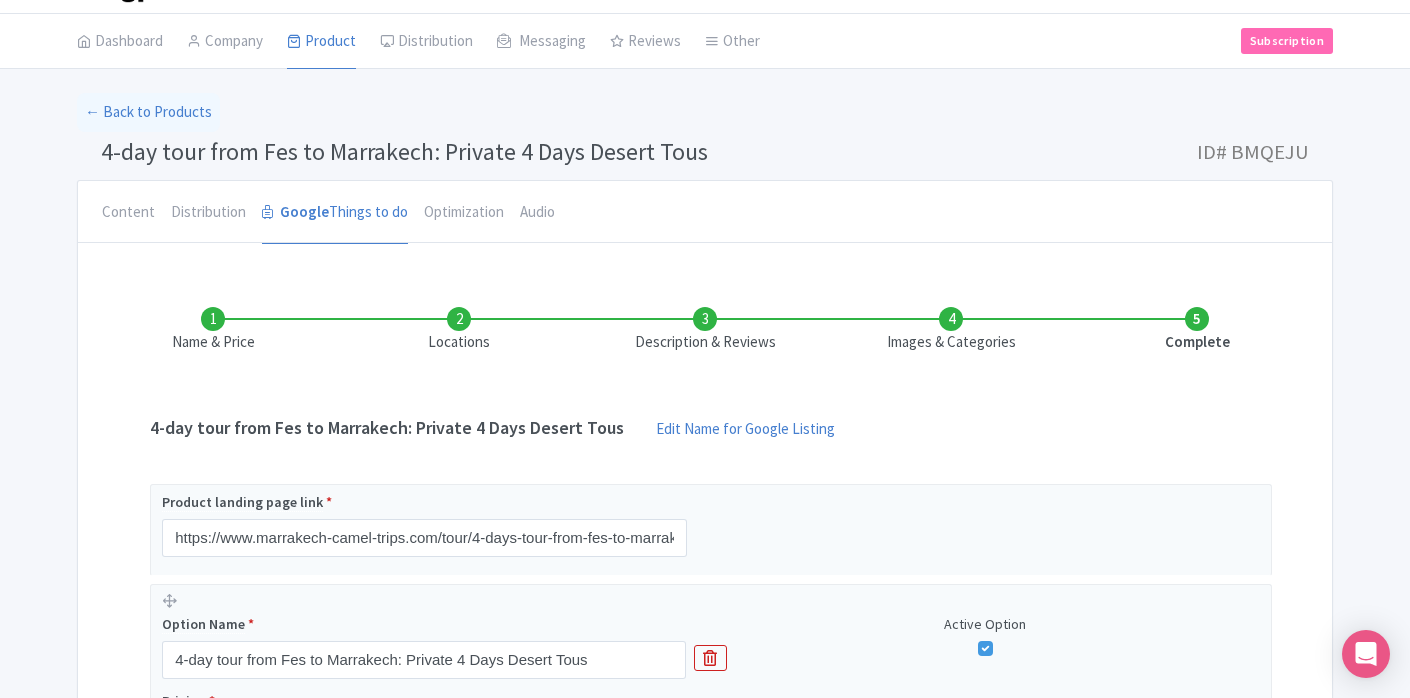 scroll, scrollTop: 0, scrollLeft: 0, axis: both 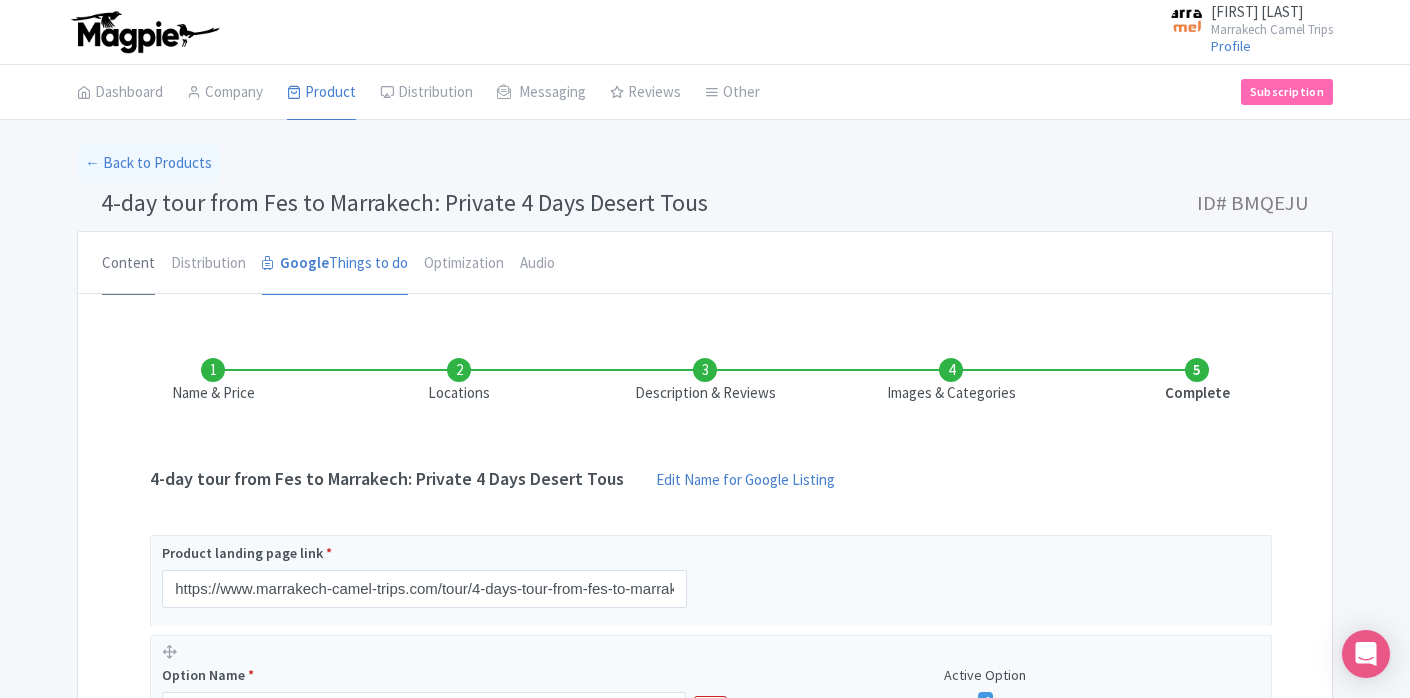 click on "Content" at bounding box center [128, 264] 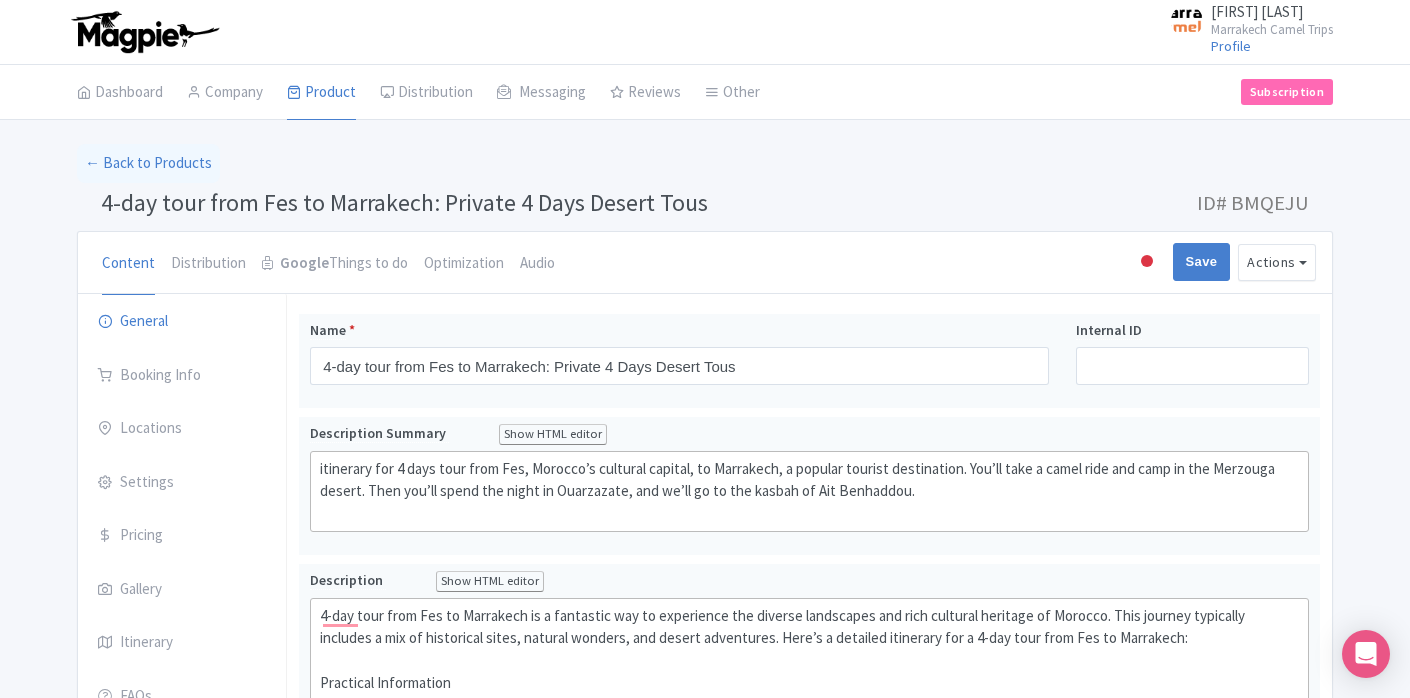 click at bounding box center (1147, 261) 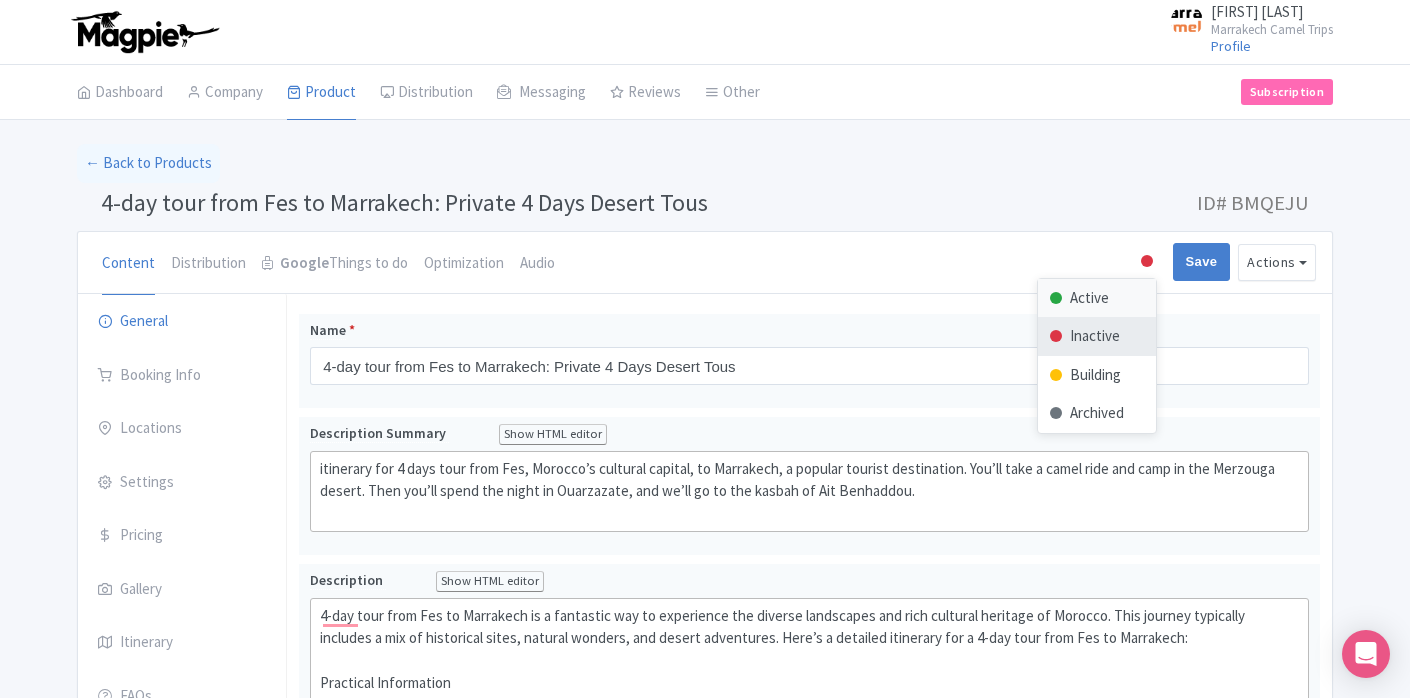 click on "Active" at bounding box center [1097, 298] 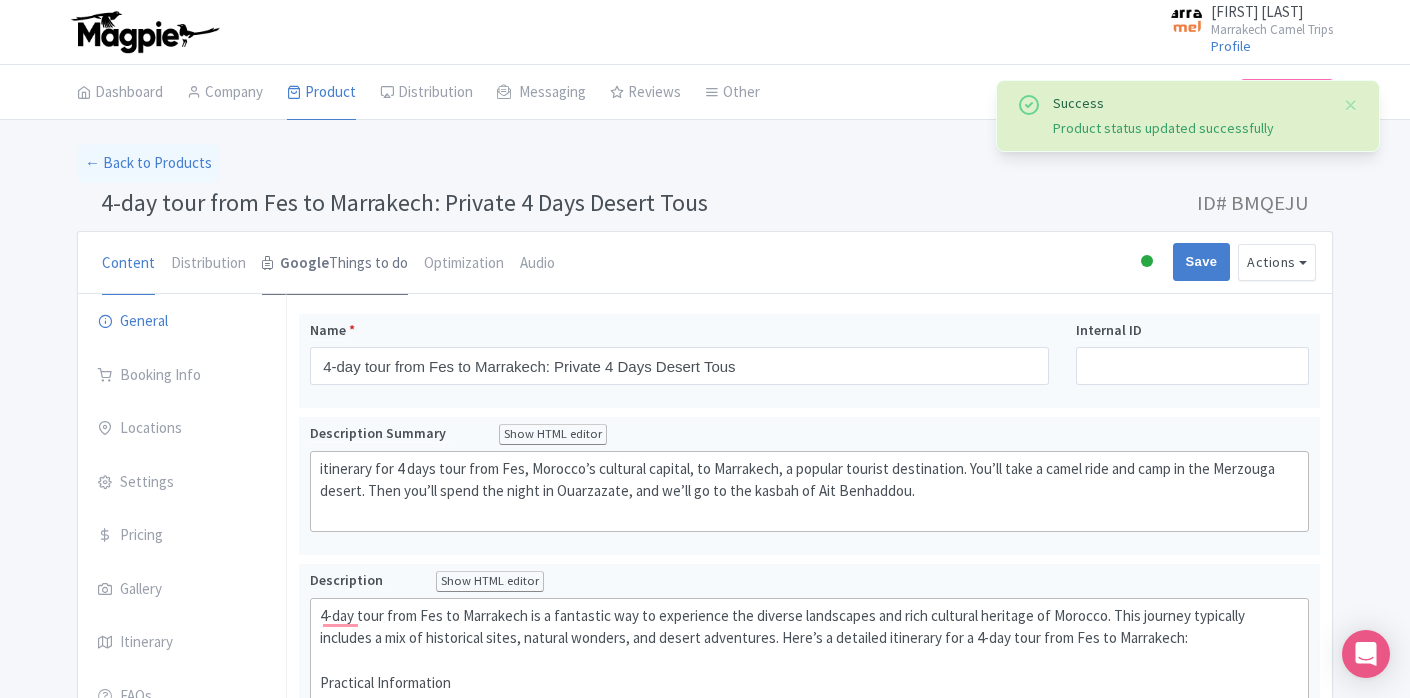click on "Google  Things to do" at bounding box center [335, 264] 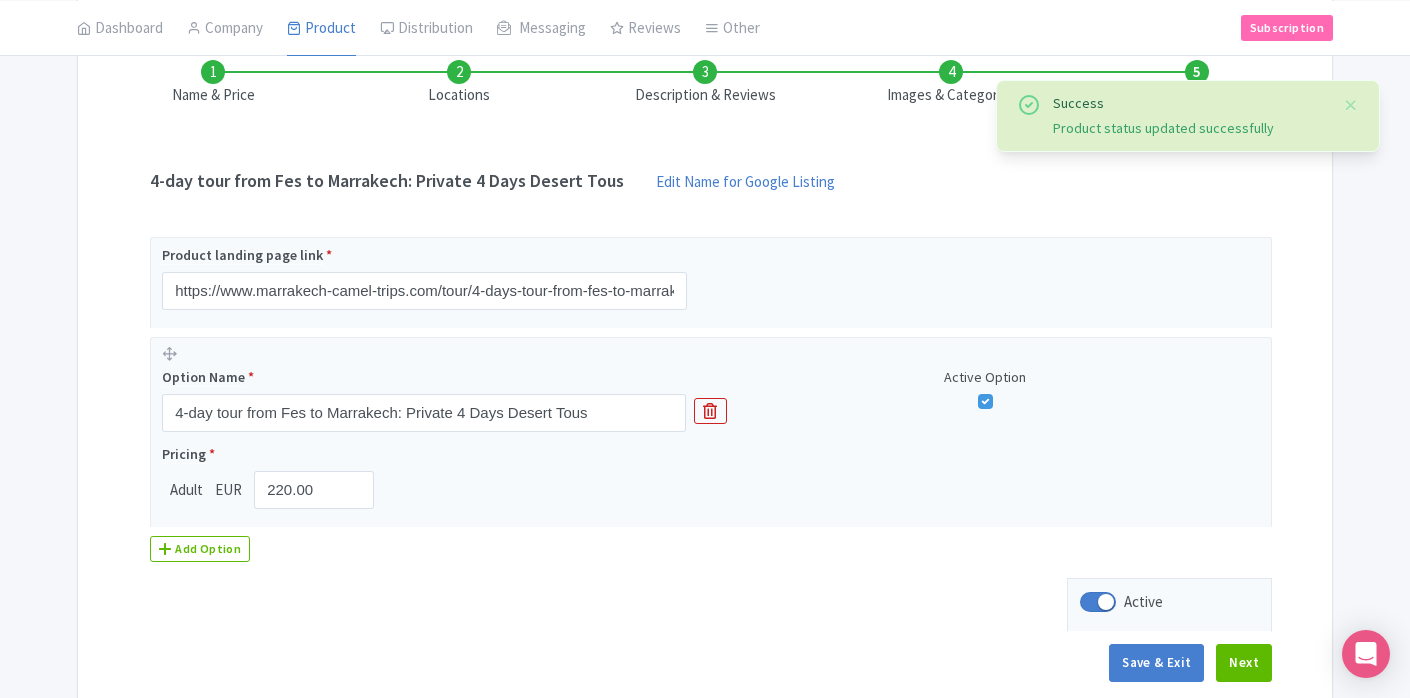 scroll, scrollTop: 400, scrollLeft: 0, axis: vertical 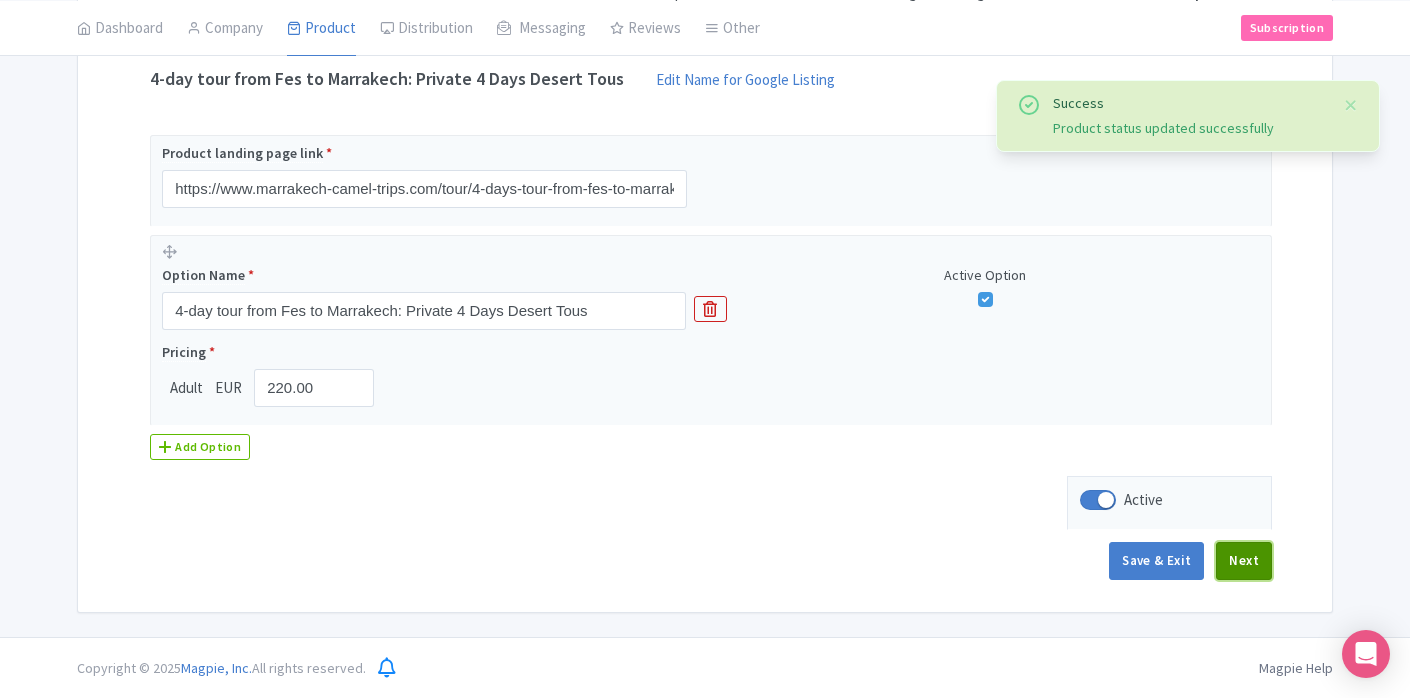 click on "Next" at bounding box center (1244, 561) 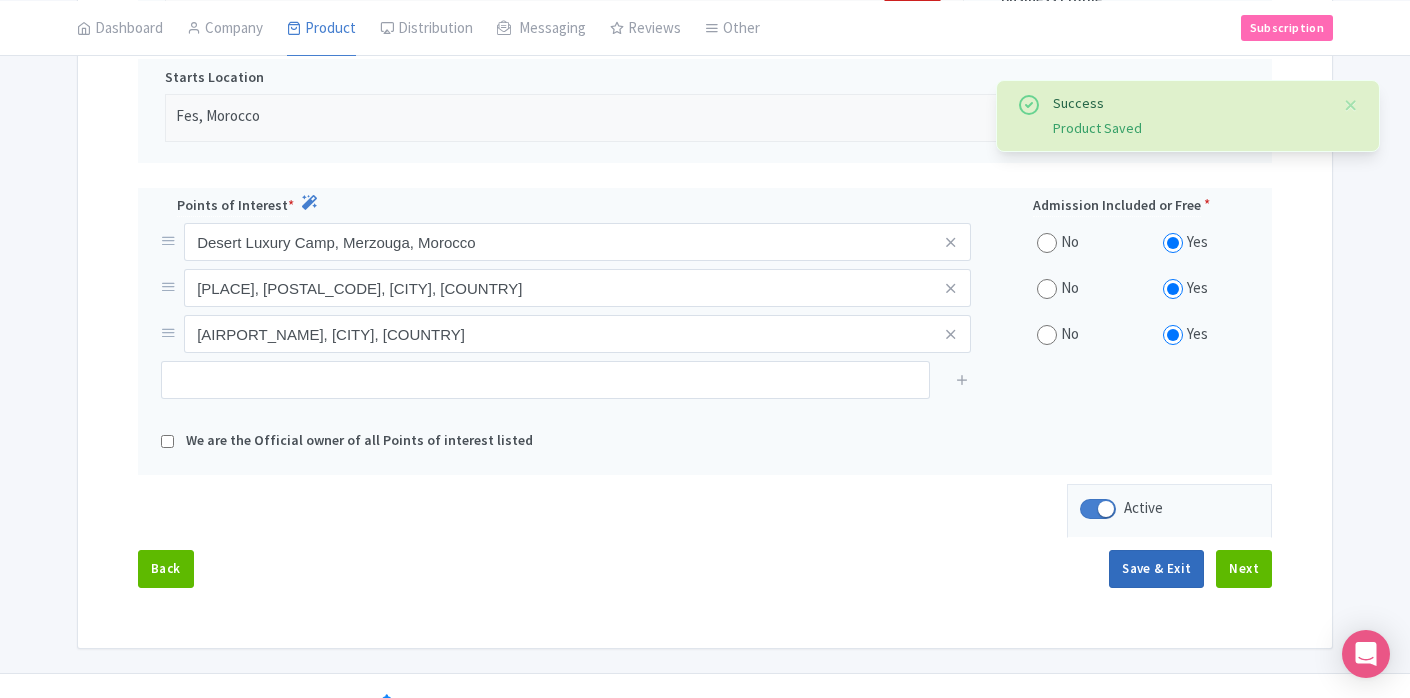 scroll, scrollTop: 610, scrollLeft: 0, axis: vertical 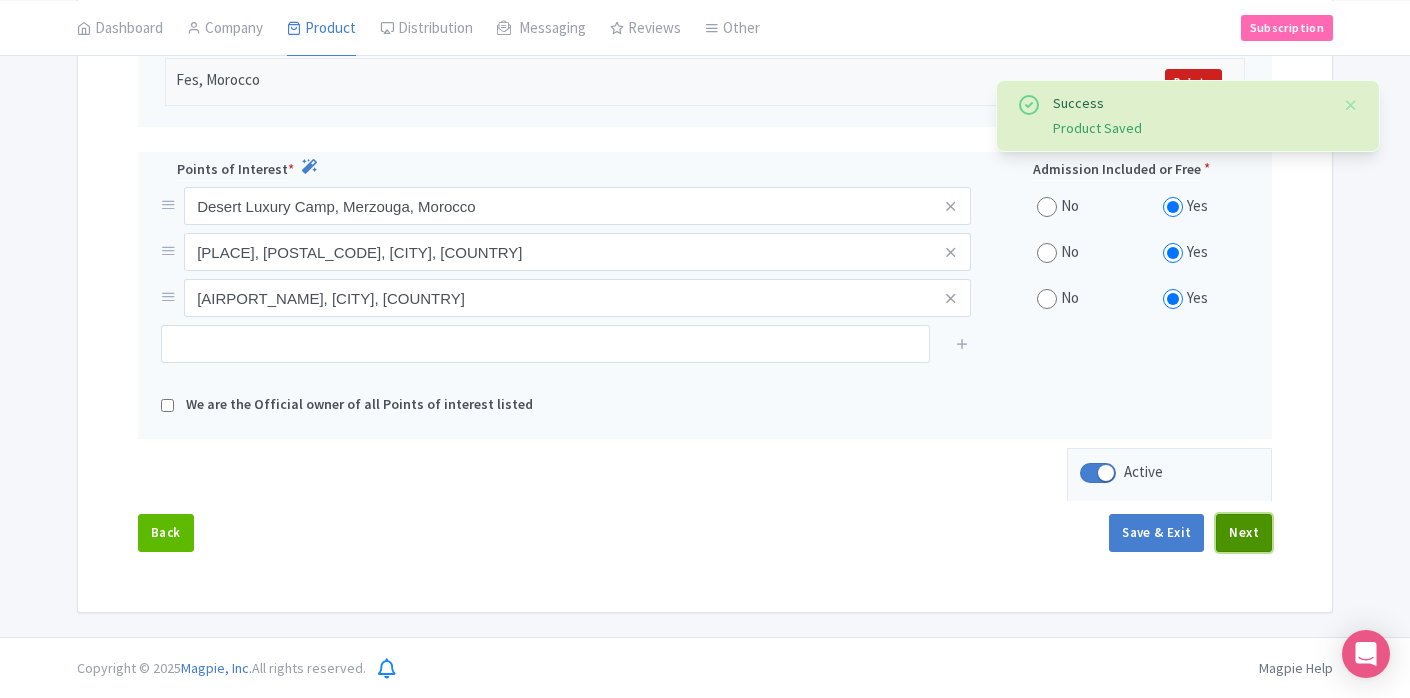 click on "Next" at bounding box center (1244, 533) 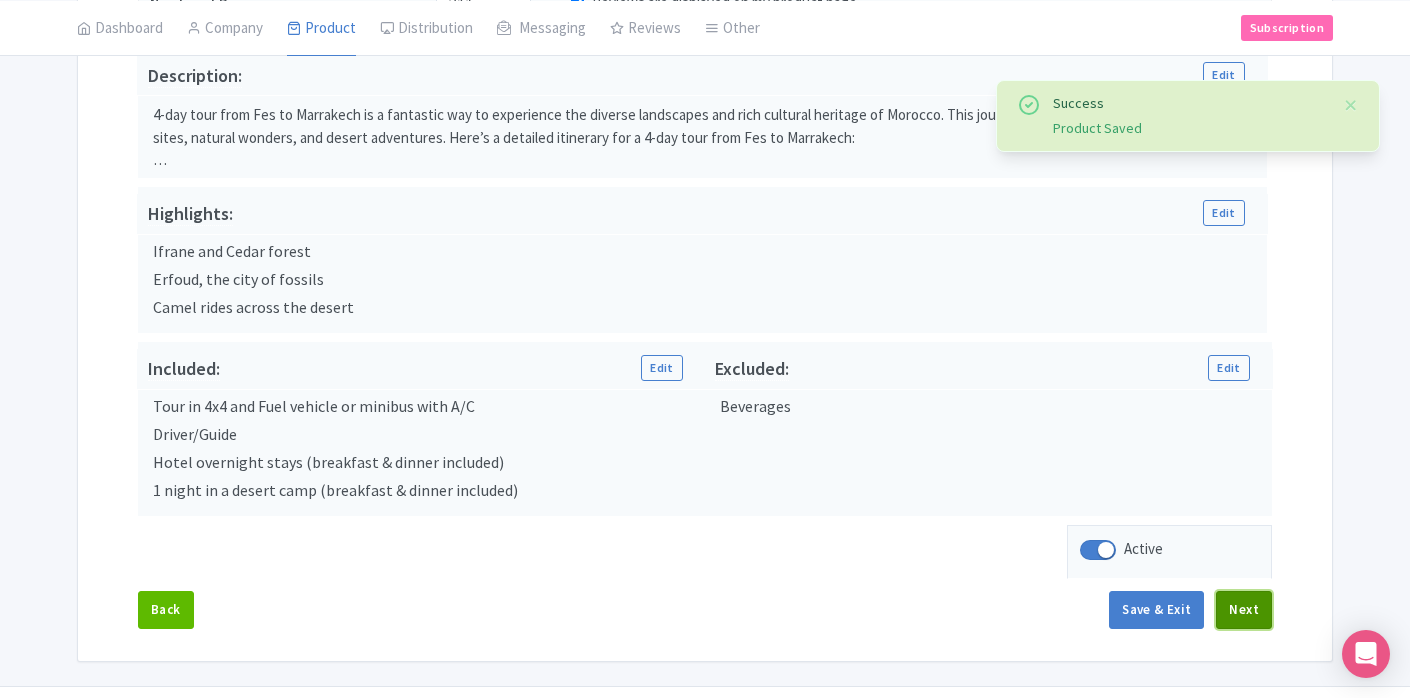 click on "Next" at bounding box center [1244, 610] 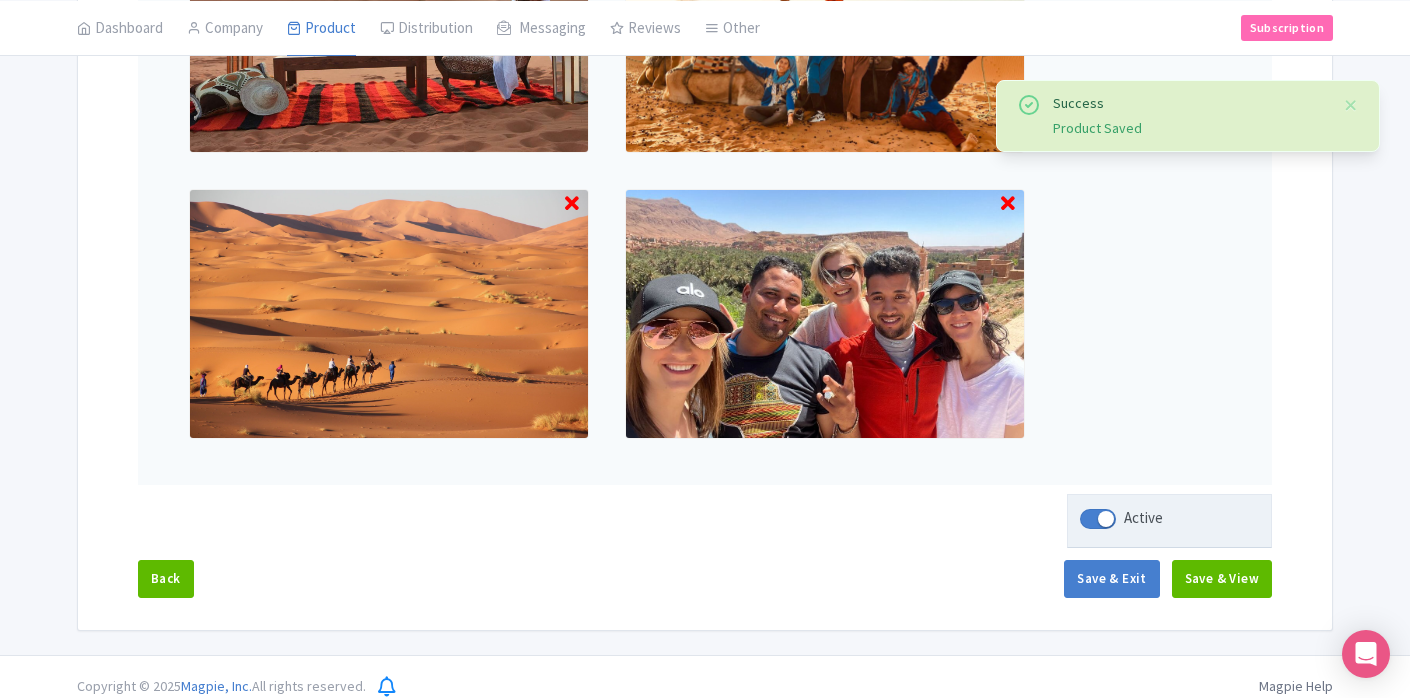 scroll, scrollTop: 988, scrollLeft: 0, axis: vertical 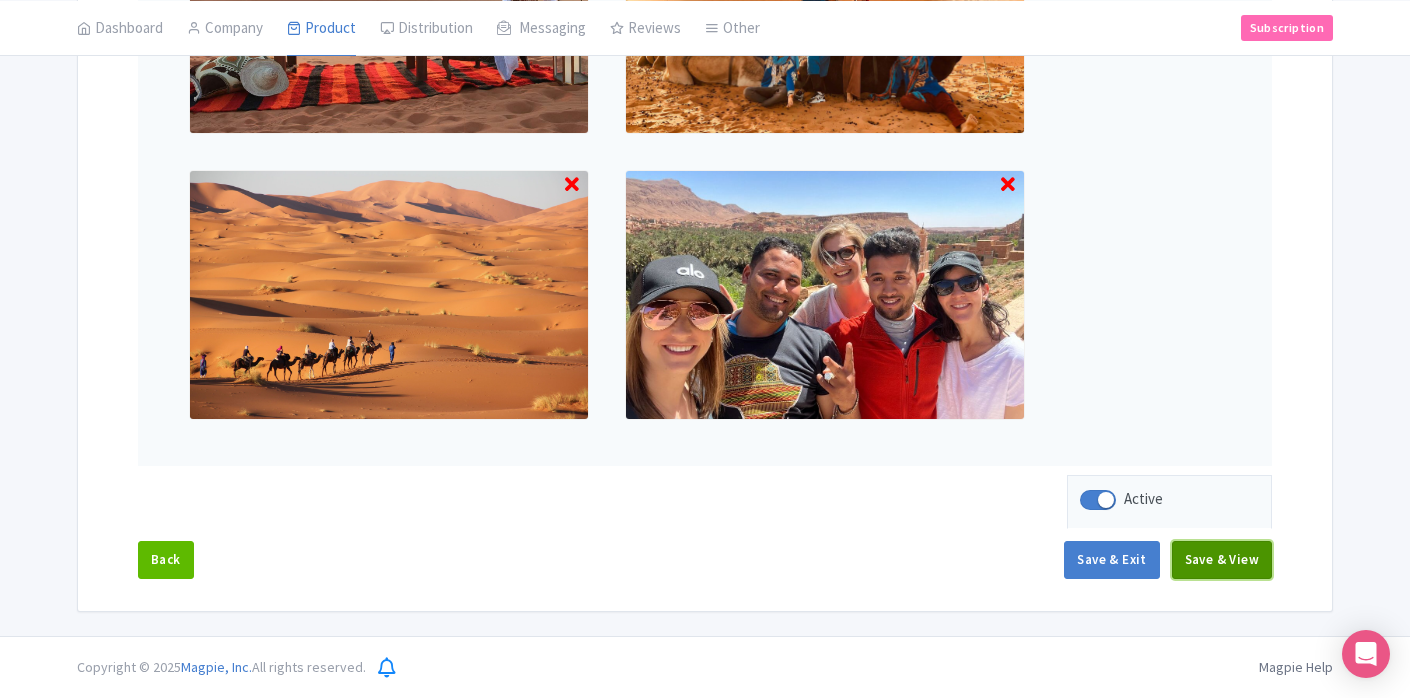 click on "Save & View" at bounding box center (1222, 560) 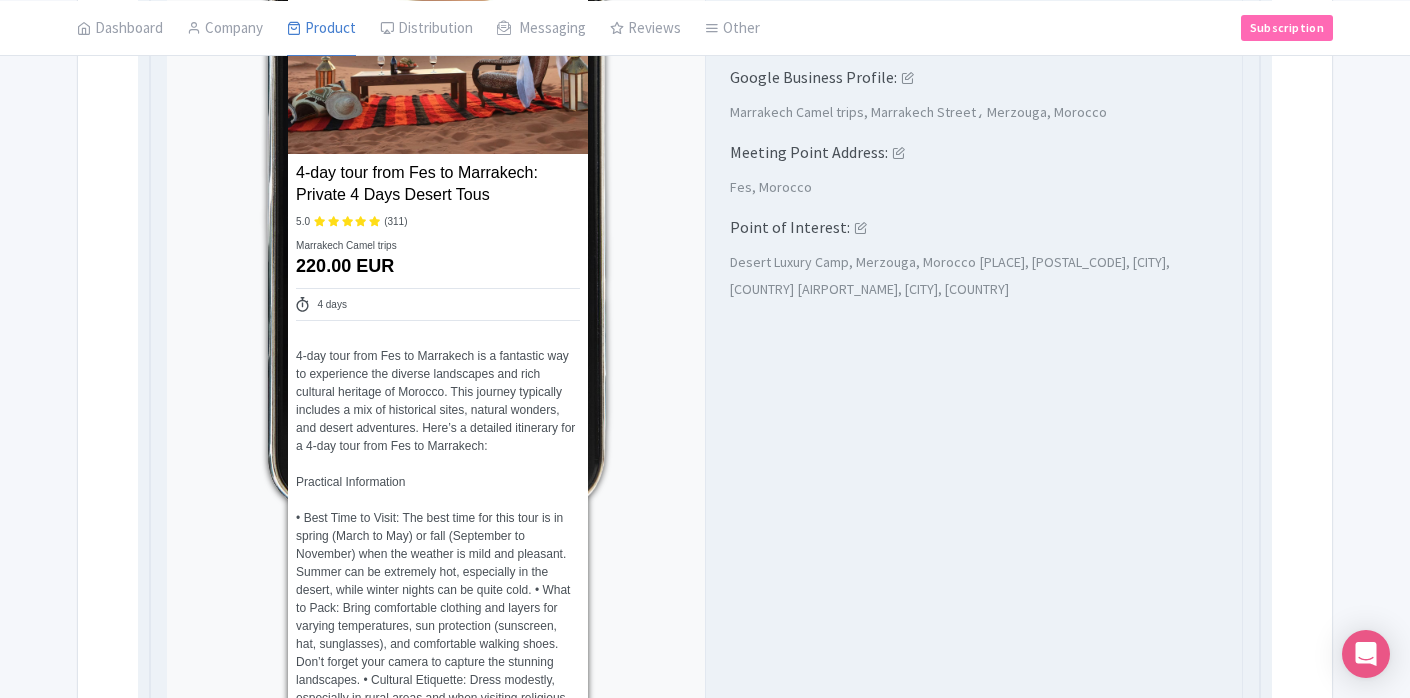 scroll, scrollTop: 0, scrollLeft: 0, axis: both 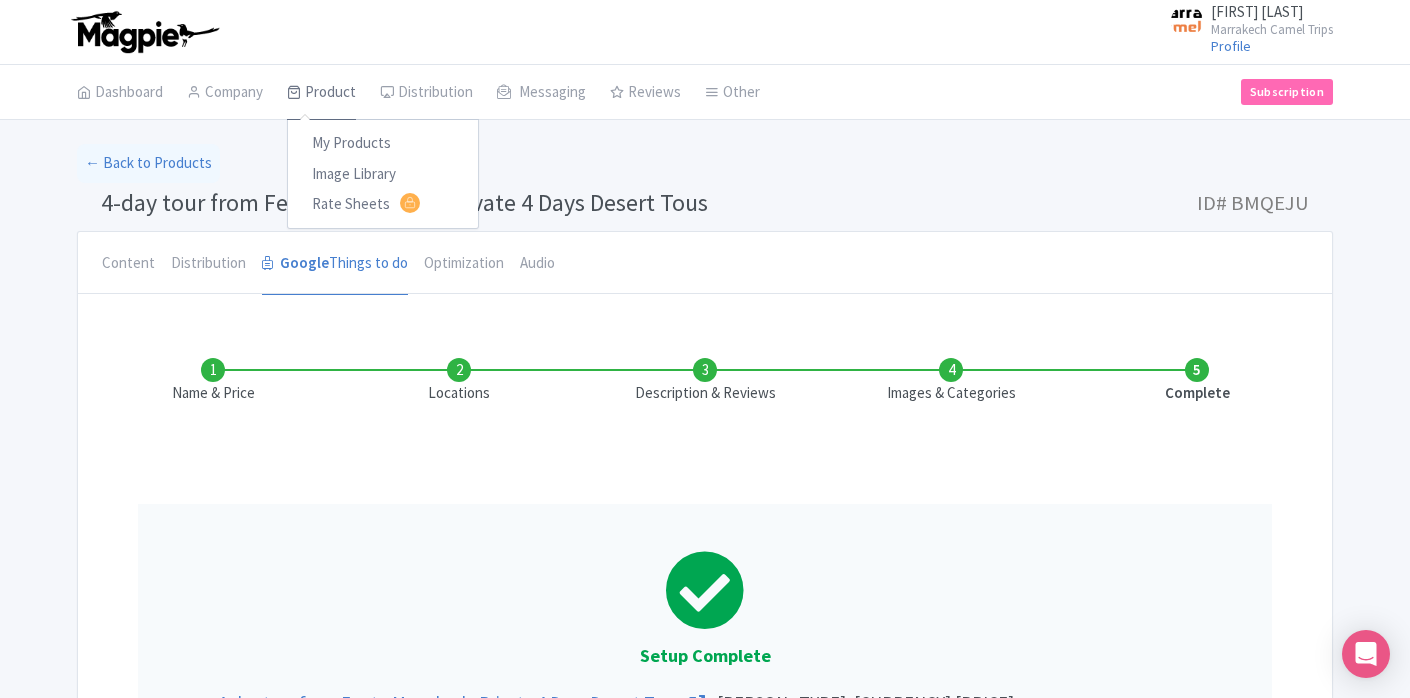 click on "Product" at bounding box center (321, 93) 